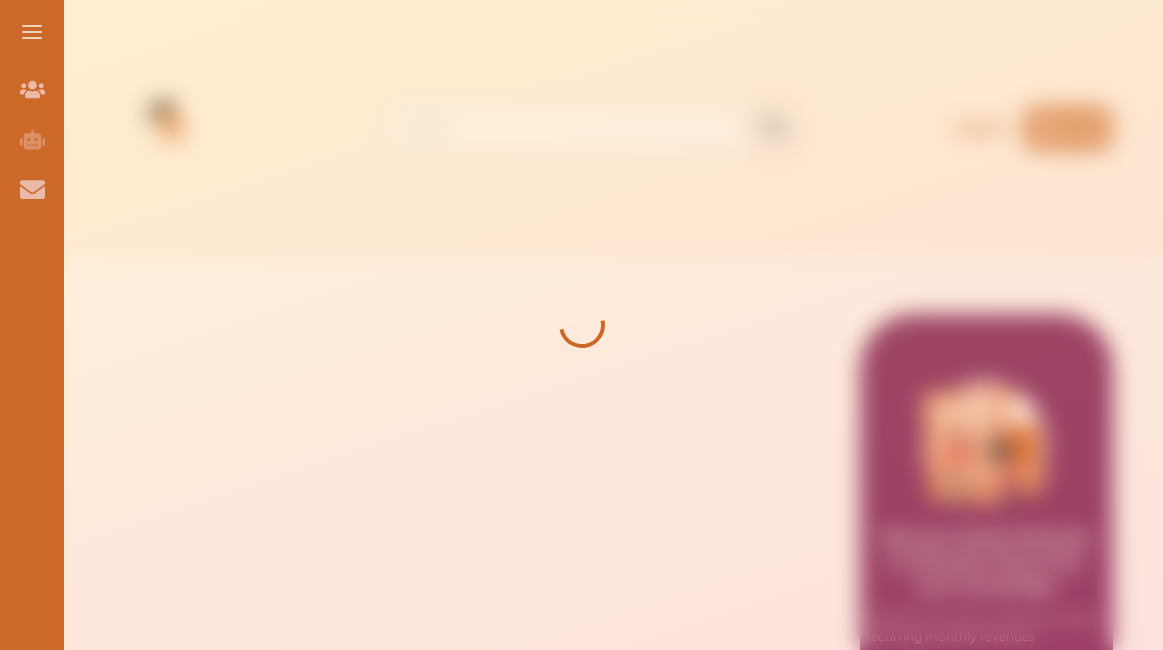 scroll, scrollTop: 0, scrollLeft: 0, axis: both 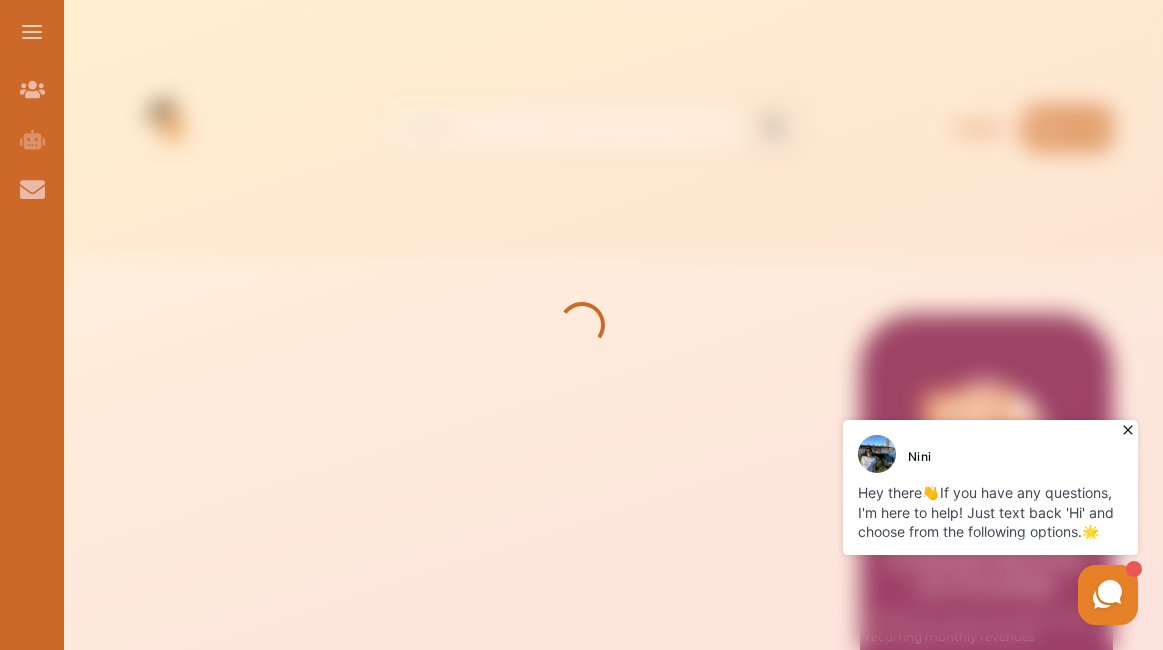 click 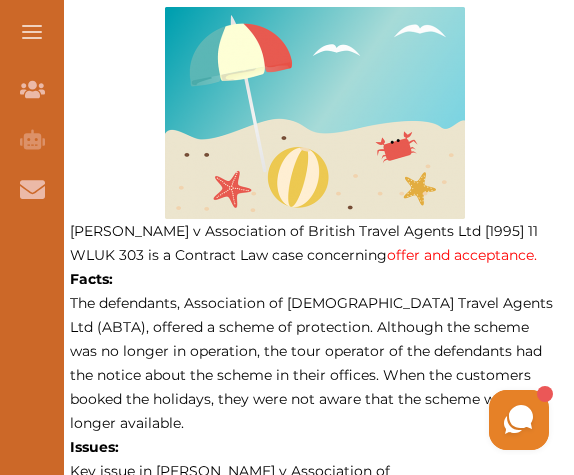 scroll, scrollTop: 906, scrollLeft: 0, axis: vertical 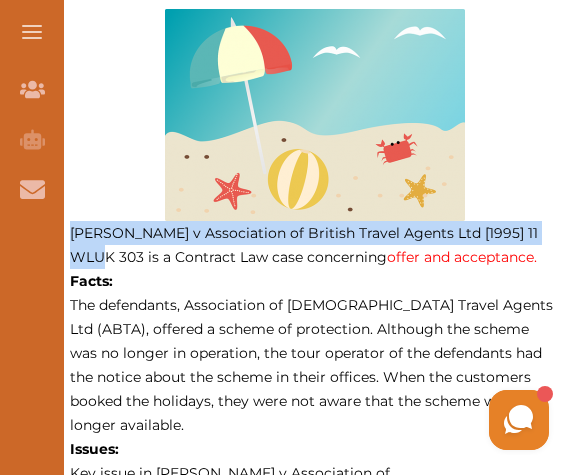 drag, startPoint x: 72, startPoint y: 231, endPoint x: 96, endPoint y: 252, distance: 31.890438 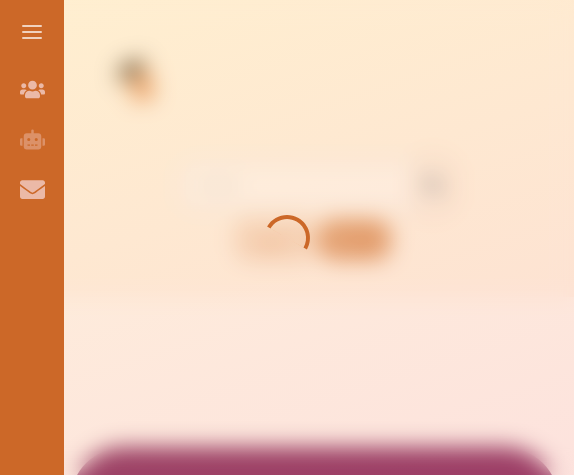 scroll, scrollTop: 0, scrollLeft: 0, axis: both 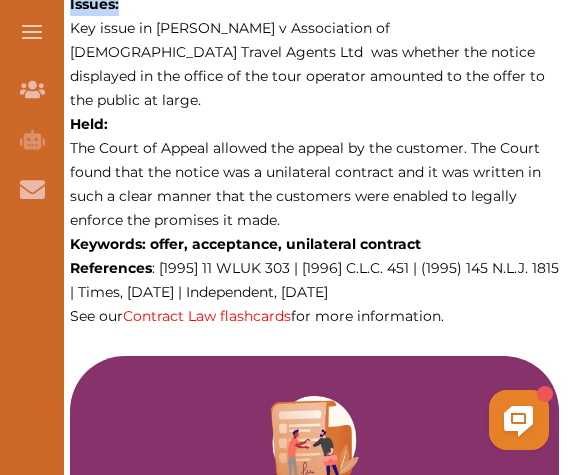 drag, startPoint x: 71, startPoint y: 136, endPoint x: 281, endPoint y: 203, distance: 220.42912 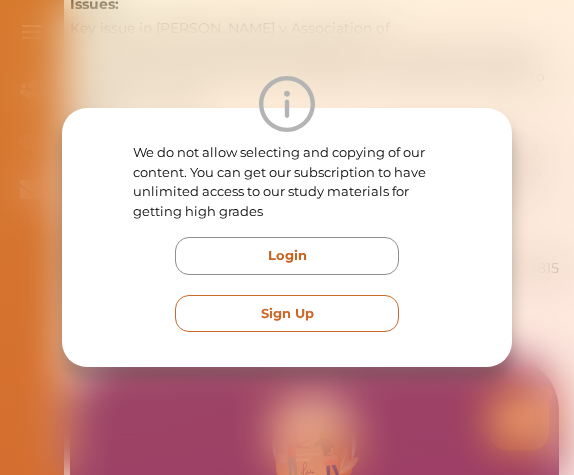 click on "Sign Up" at bounding box center (287, 314) 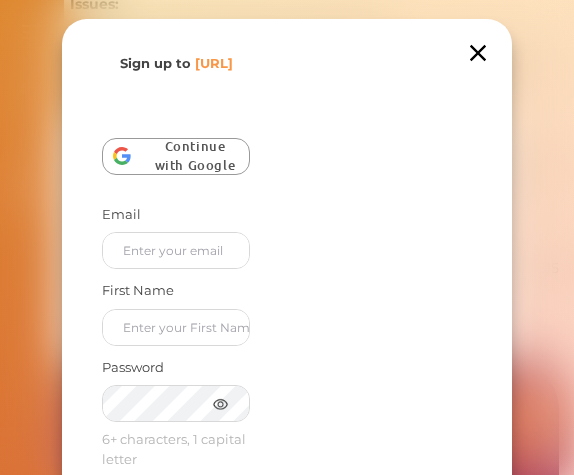 click on "Continue with Google" at bounding box center (200, 156) 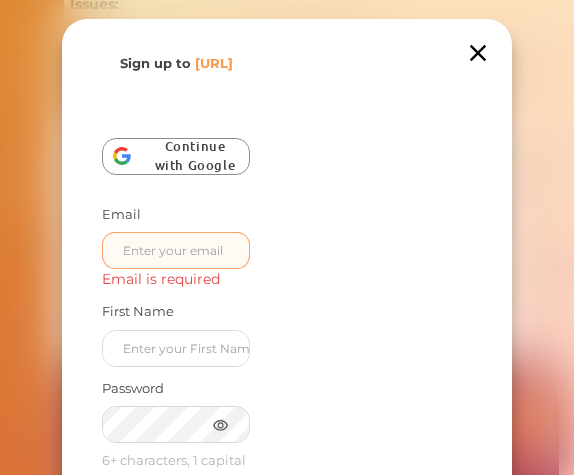 click at bounding box center [176, 250] 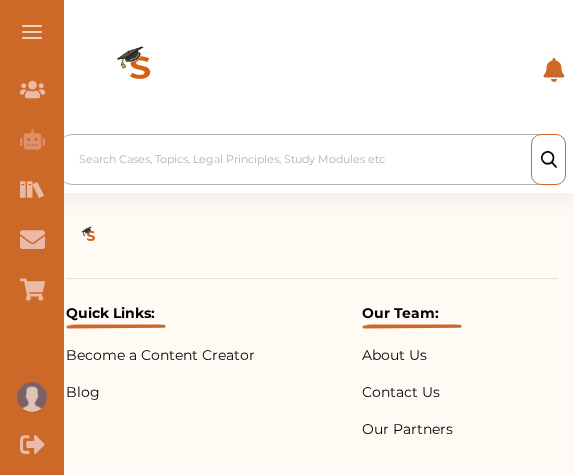 scroll, scrollTop: 0, scrollLeft: 0, axis: both 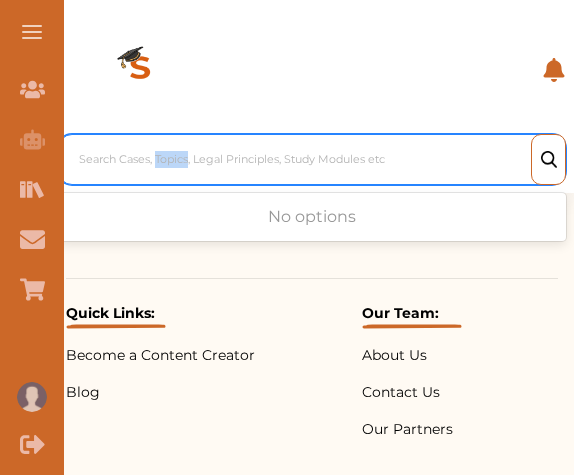 click on "Search Cases, Topics, Legal Principles, Study Modules etc" at bounding box center [317, 159] 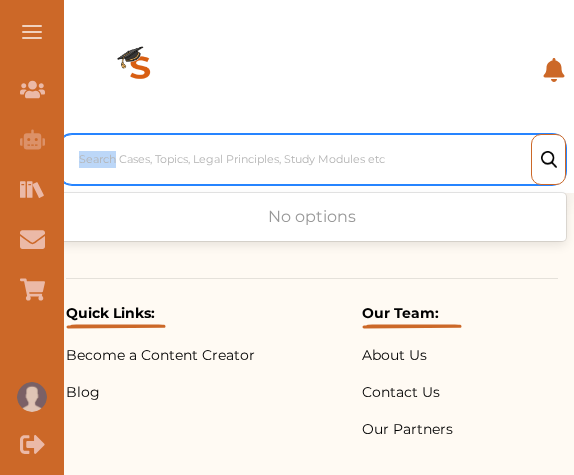 click at bounding box center (317, 160) 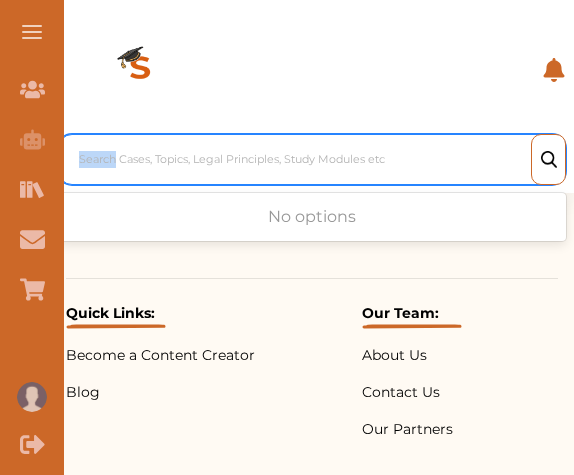 click at bounding box center (317, 160) 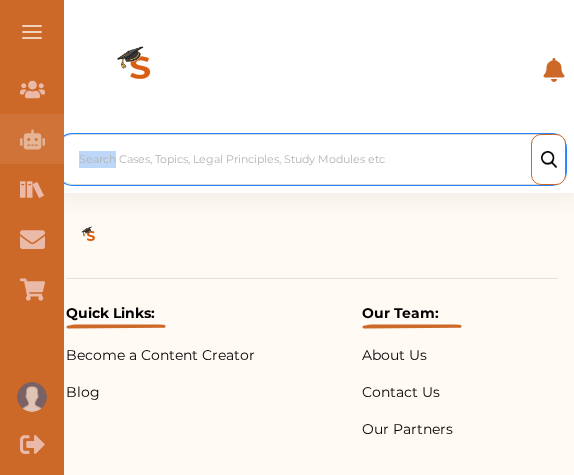 drag, startPoint x: 402, startPoint y: 151, endPoint x: 63, endPoint y: 161, distance: 339.14746 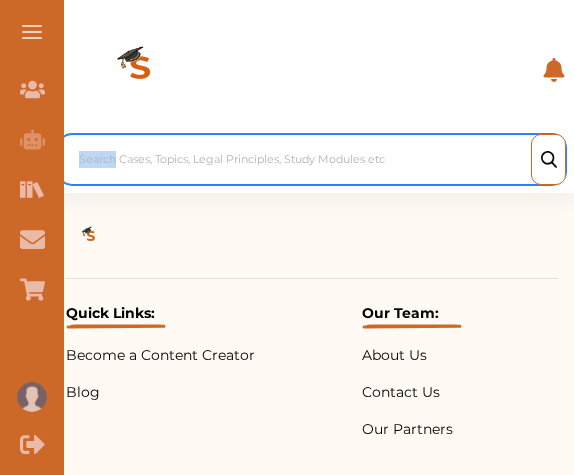 click on "Search Cases, Topics, Legal Principles, Study Modules etc" at bounding box center [317, 159] 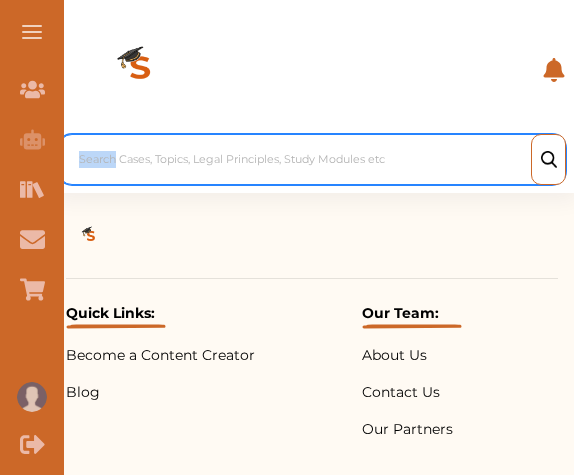 drag, startPoint x: 84, startPoint y: 160, endPoint x: 412, endPoint y: 159, distance: 328.00153 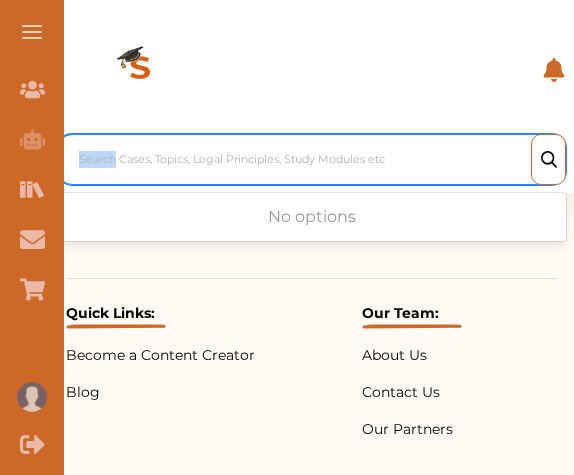 click at bounding box center [317, 160] 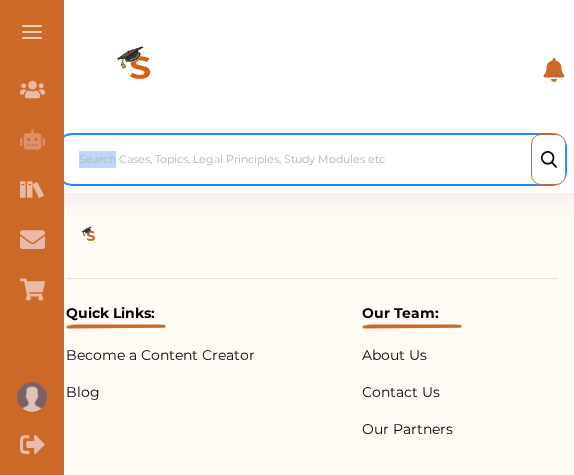click at bounding box center (317, 160) 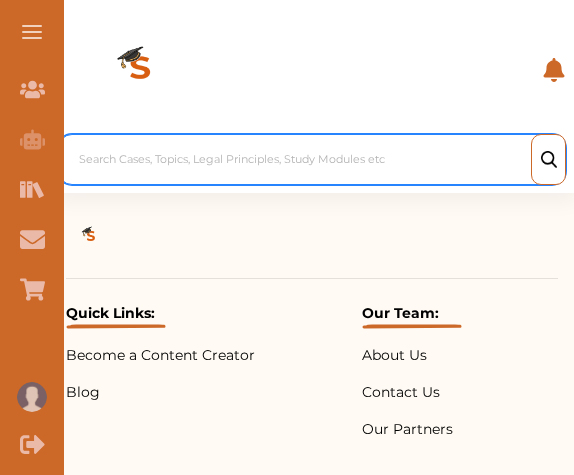 click on "Search Cases, Topics, Legal Principles, Study Modules etc" at bounding box center (317, 159) 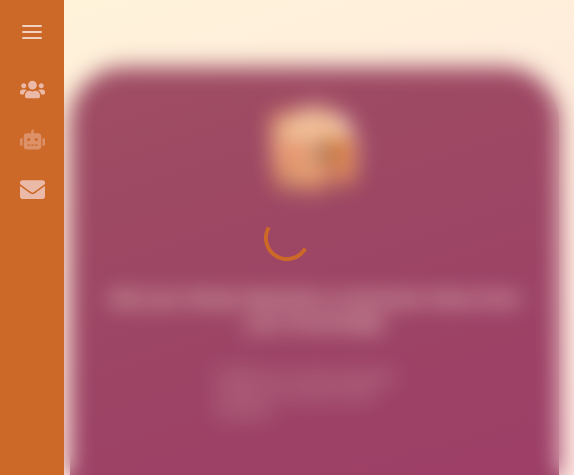 scroll, scrollTop: 383, scrollLeft: 0, axis: vertical 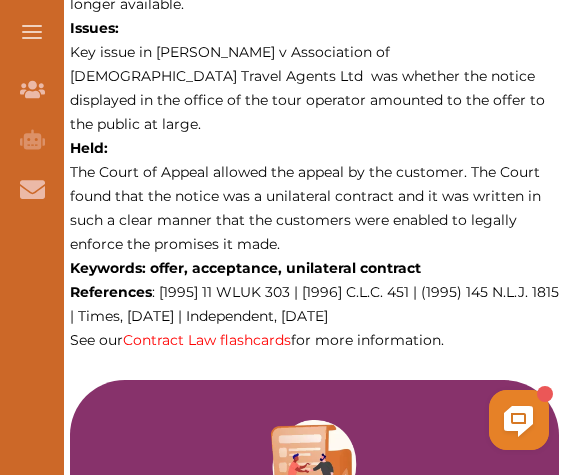 click on "The defendants, Association of [DEMOGRAPHIC_DATA] Travel Agents Ltd (ABTA), offered a scheme of protection. Although the scheme was no longer in operation, the tour operator of the defendants had the notice about the scheme in their offices. When the customers booked the holidays, they were not aware that the scheme was no longer available." at bounding box center [311, -56] 